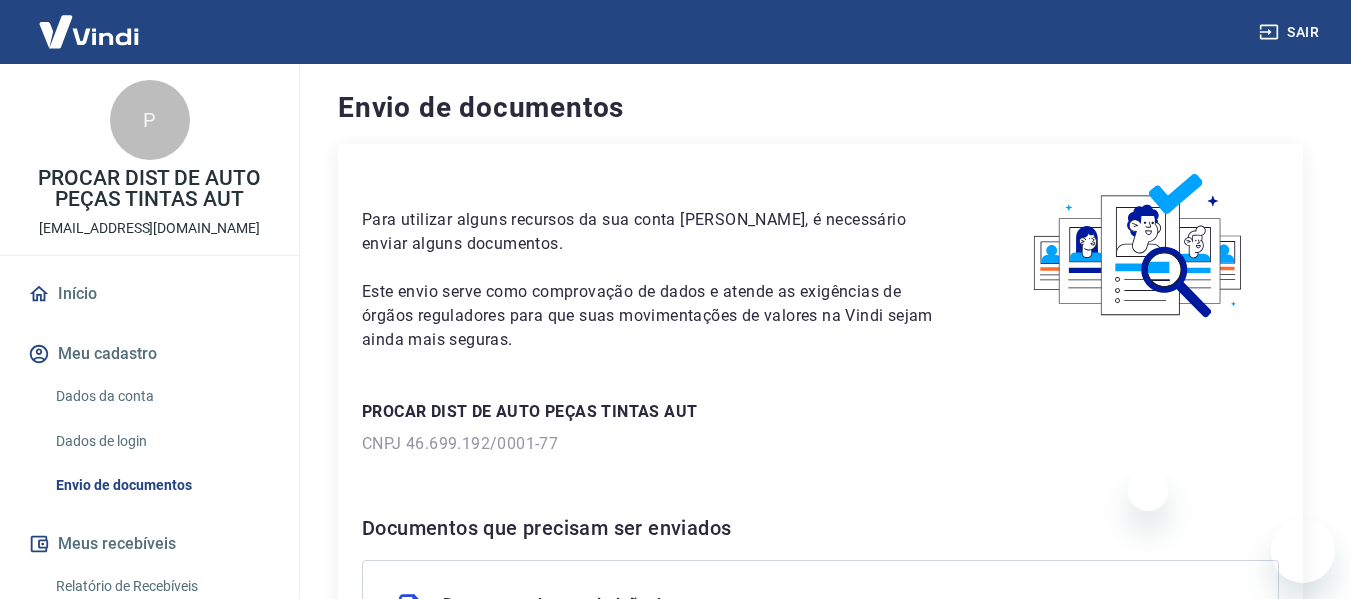 scroll, scrollTop: 611, scrollLeft: 0, axis: vertical 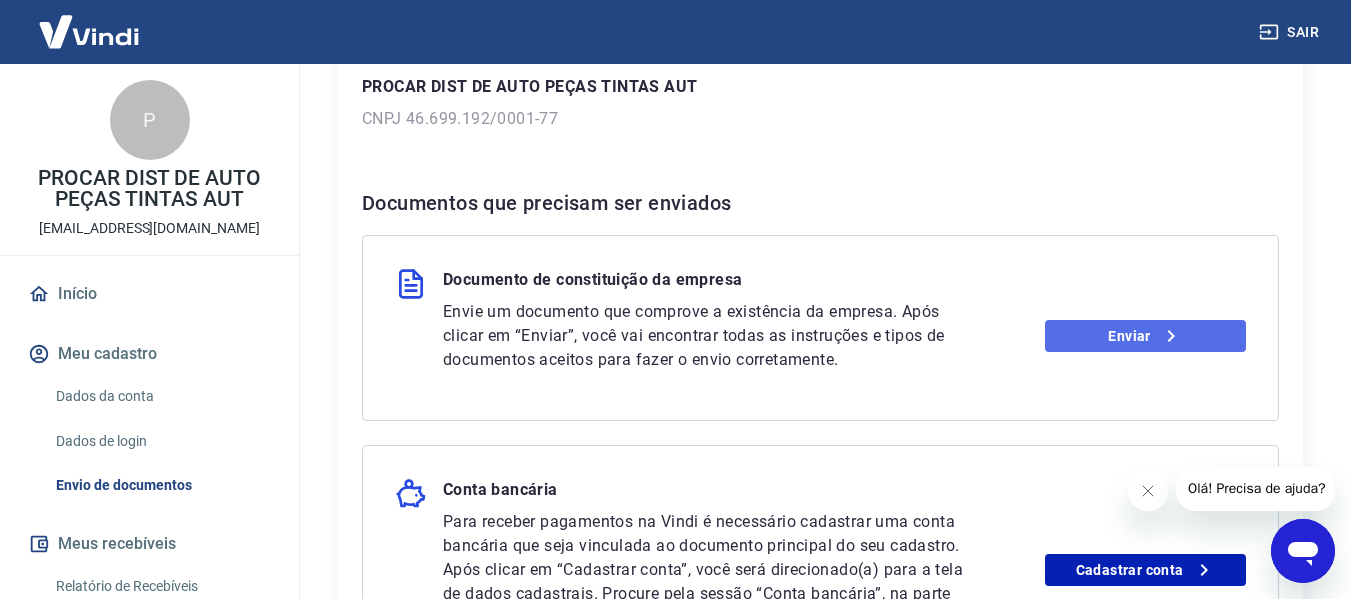 click on "Enviar" at bounding box center (1145, 336) 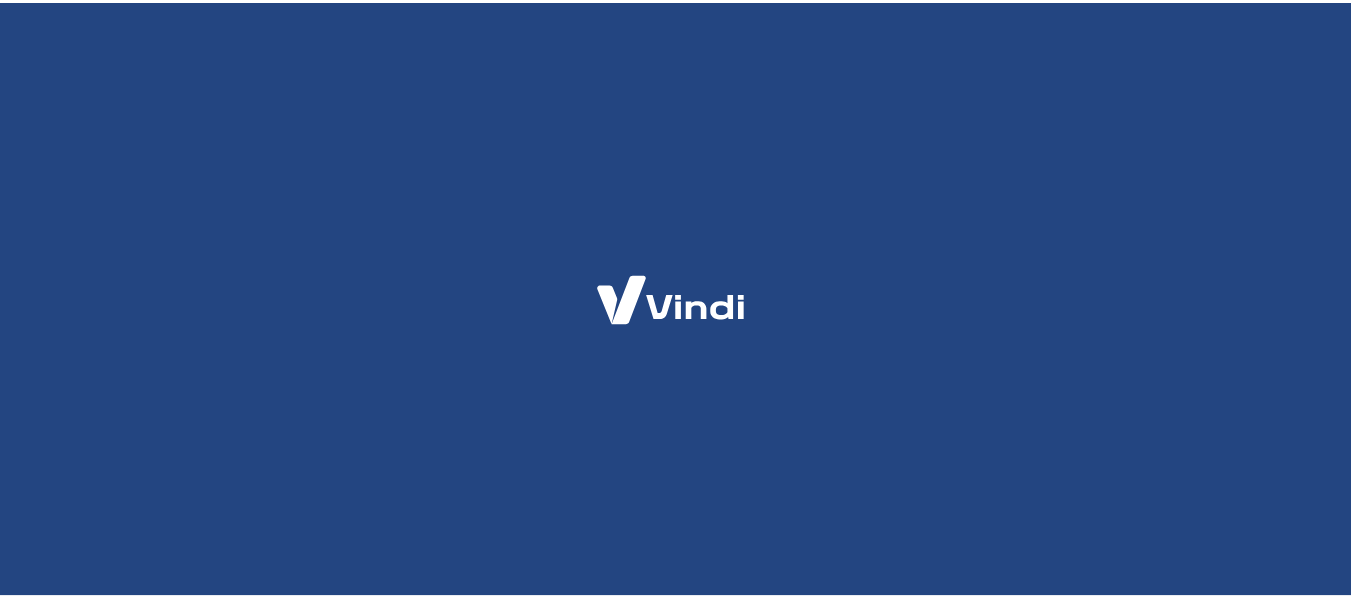 scroll, scrollTop: 0, scrollLeft: 0, axis: both 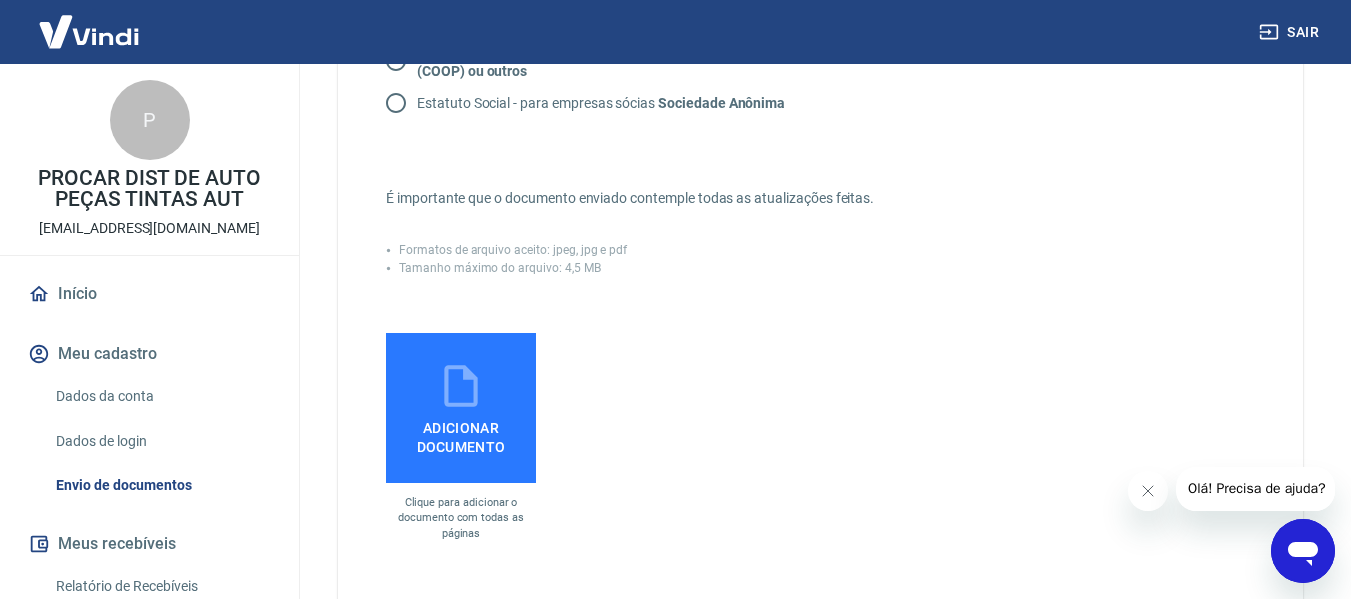 click 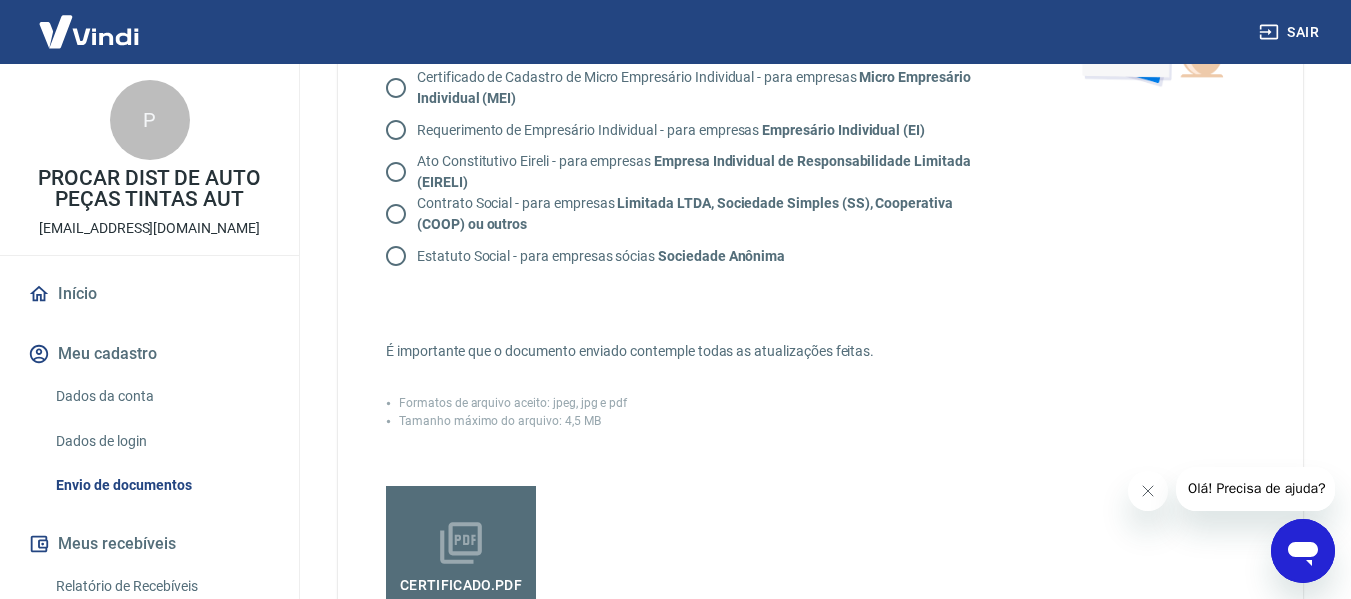 scroll, scrollTop: 262, scrollLeft: 0, axis: vertical 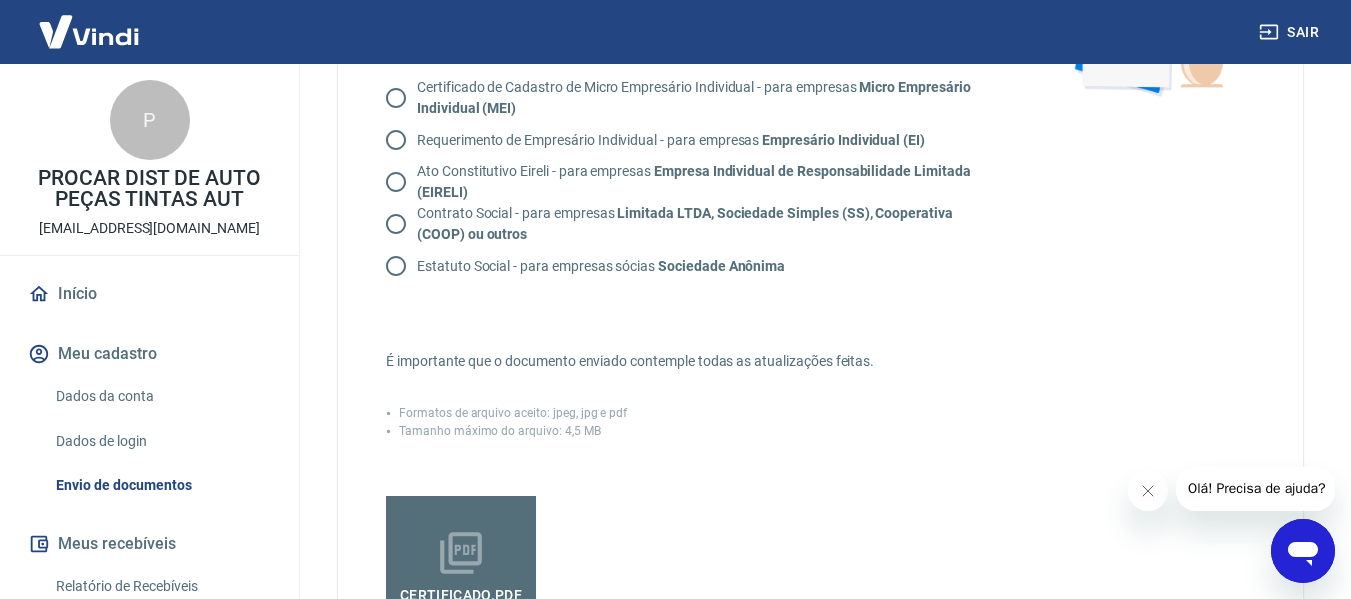 click on "Requerimento de Empresário Individual - para empresas   Empresário Individual (EI)" at bounding box center [650, 140] 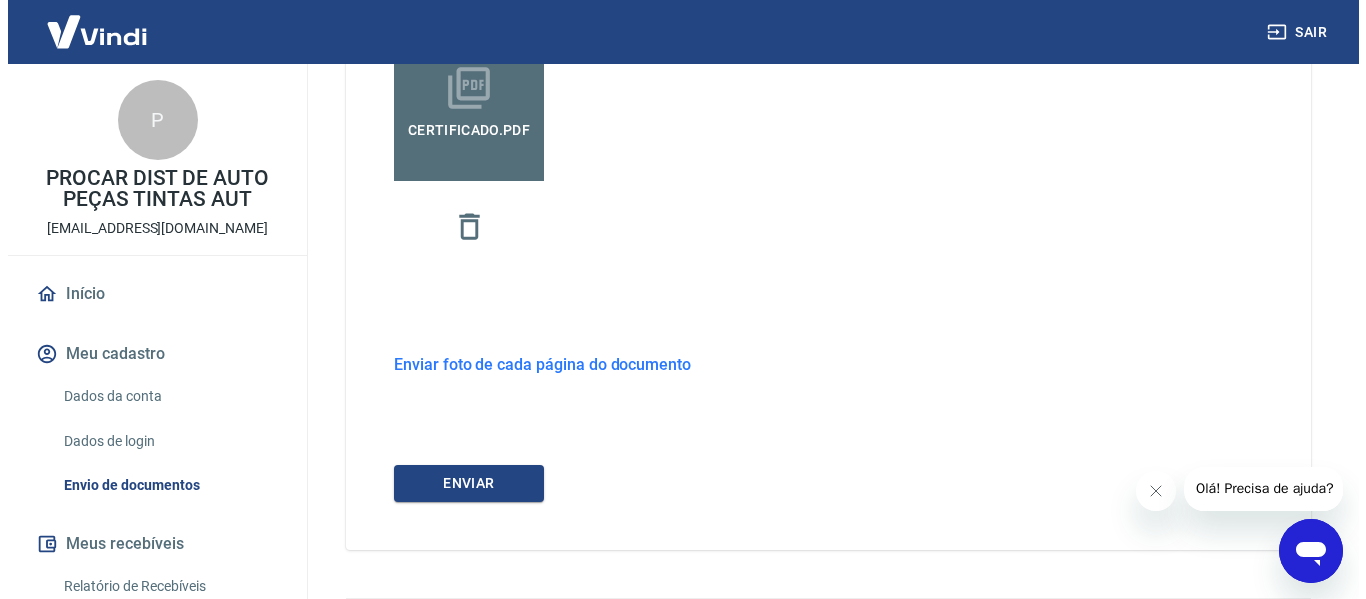 scroll, scrollTop: 732, scrollLeft: 0, axis: vertical 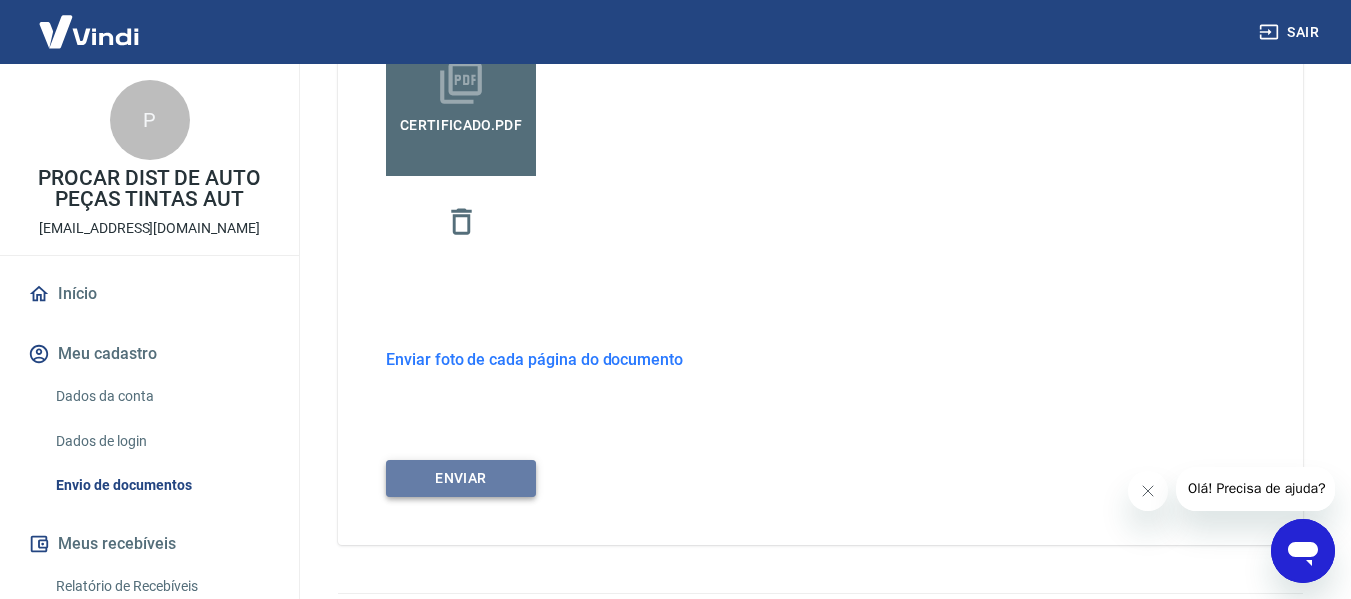 click on "ENVIAR" at bounding box center [461, 478] 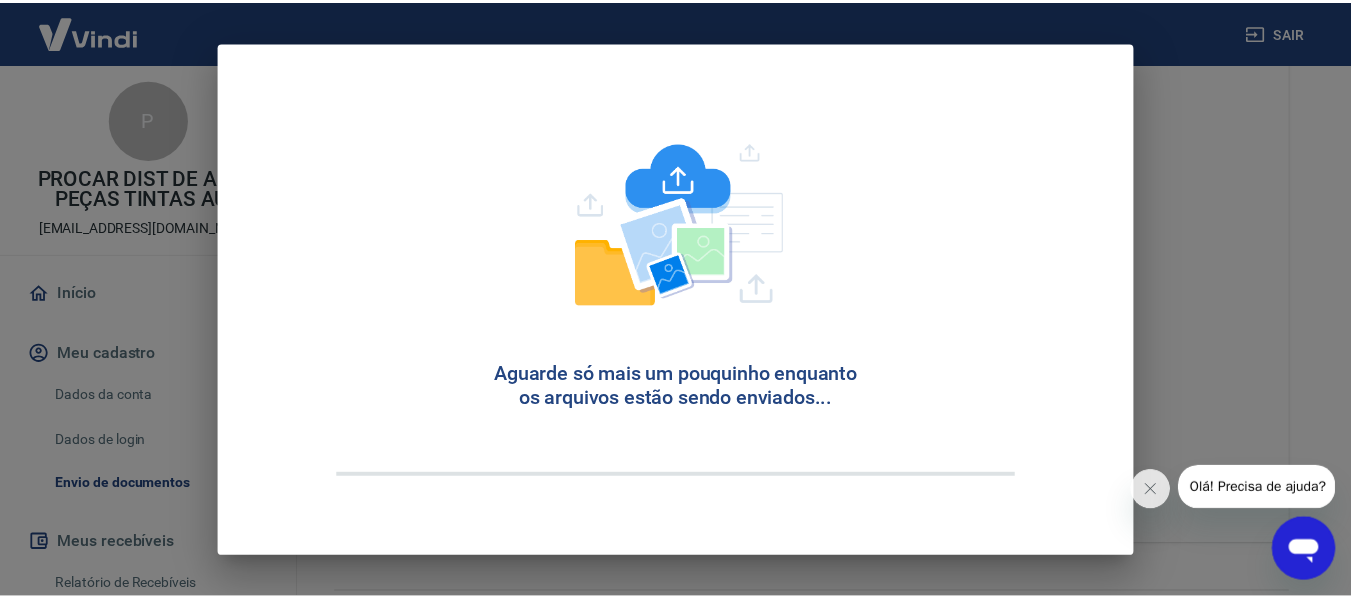 scroll, scrollTop: 39, scrollLeft: 0, axis: vertical 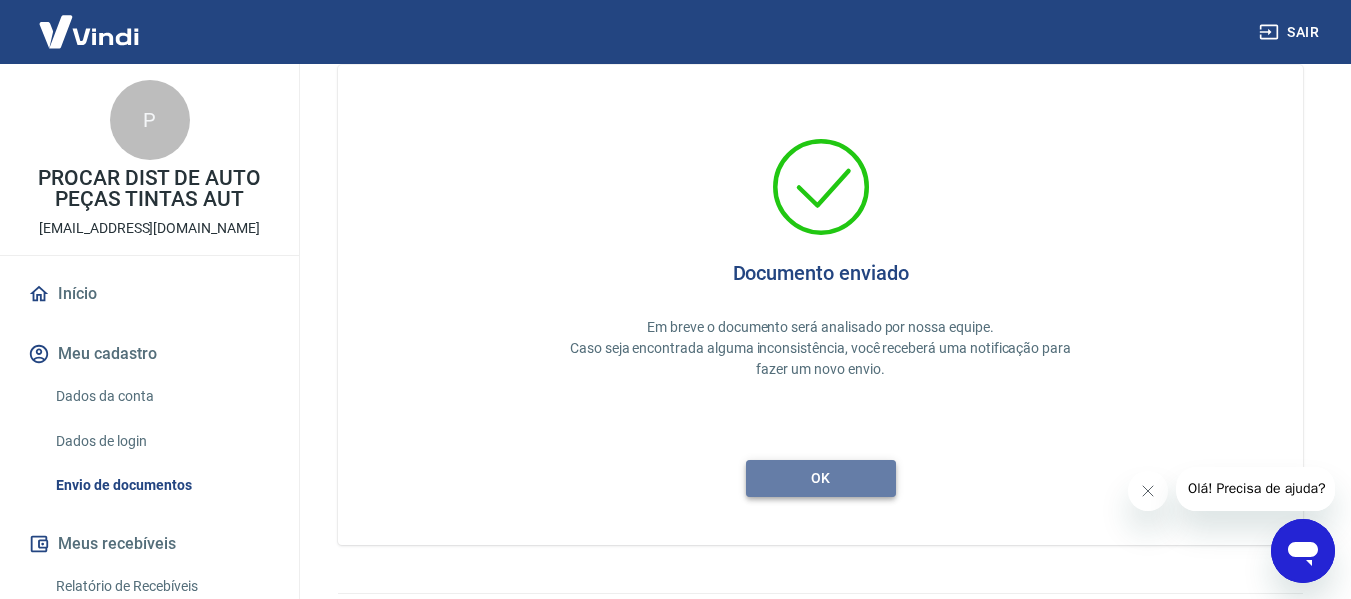 click on "ok" at bounding box center [821, 478] 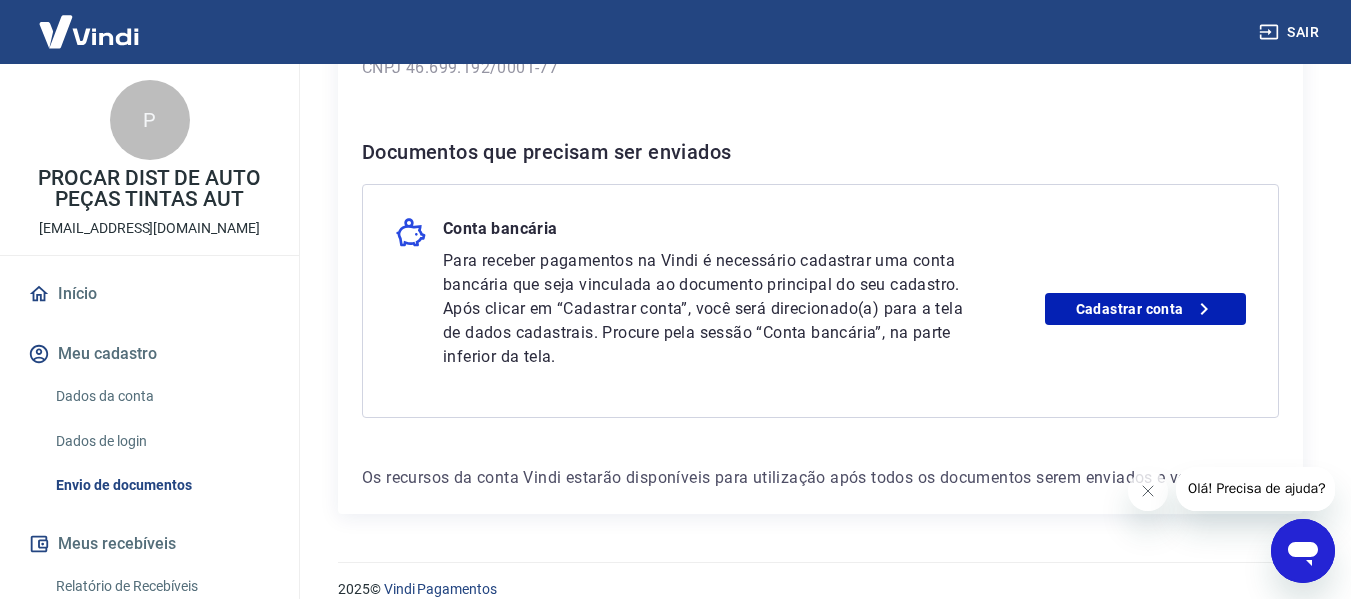 scroll, scrollTop: 401, scrollLeft: 0, axis: vertical 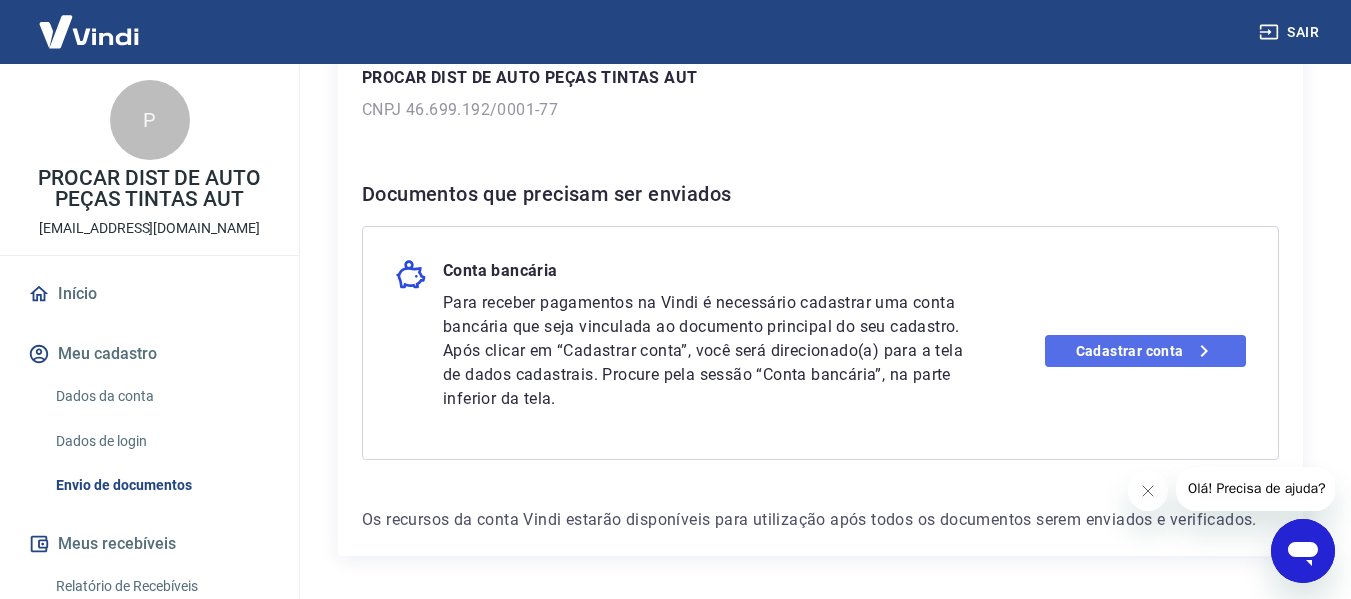 click on "Cadastrar conta" at bounding box center (1145, 351) 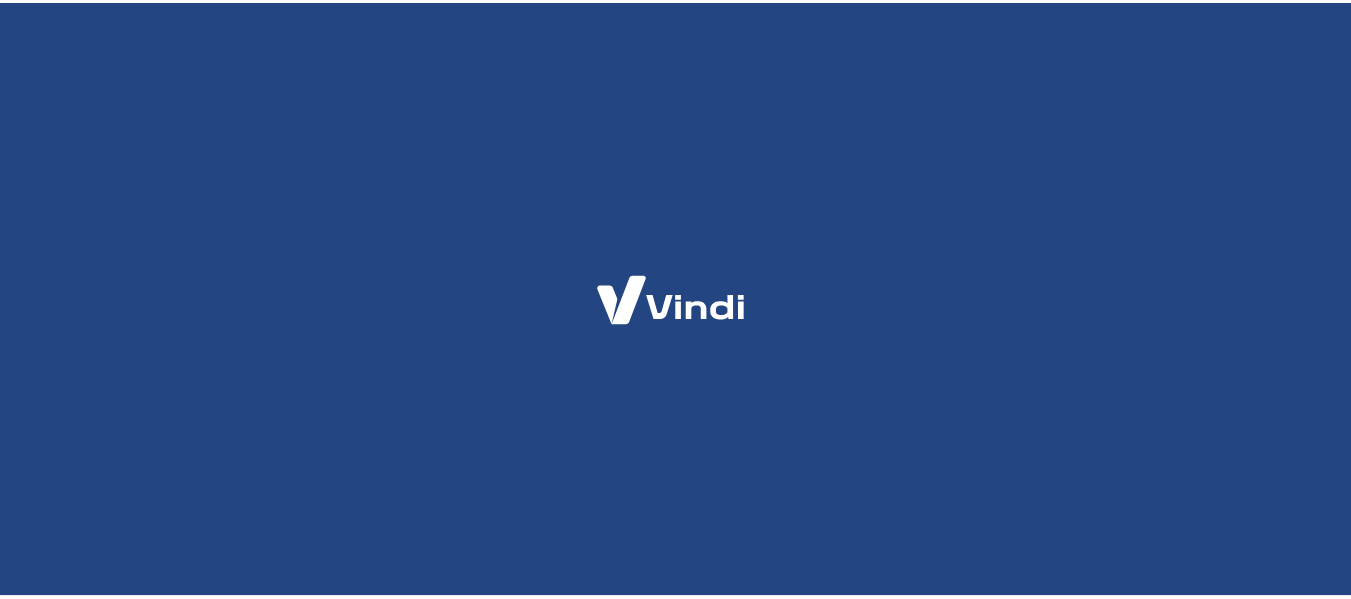 scroll, scrollTop: 0, scrollLeft: 0, axis: both 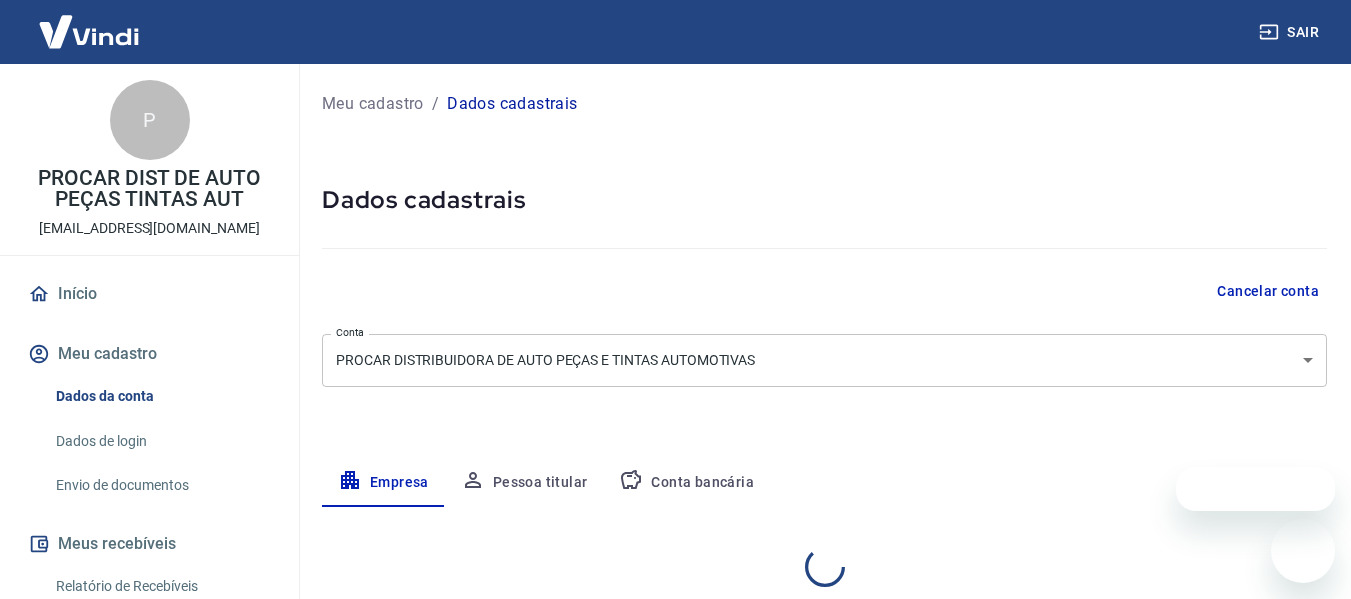 select on "RS" 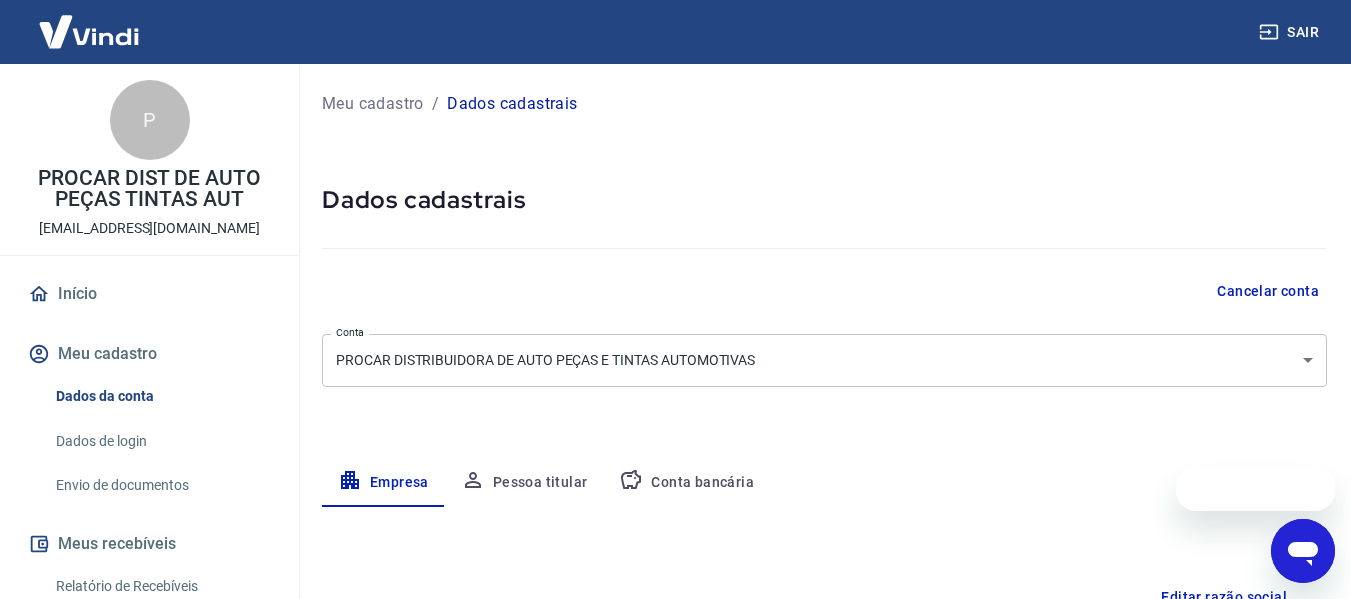scroll, scrollTop: 0, scrollLeft: 0, axis: both 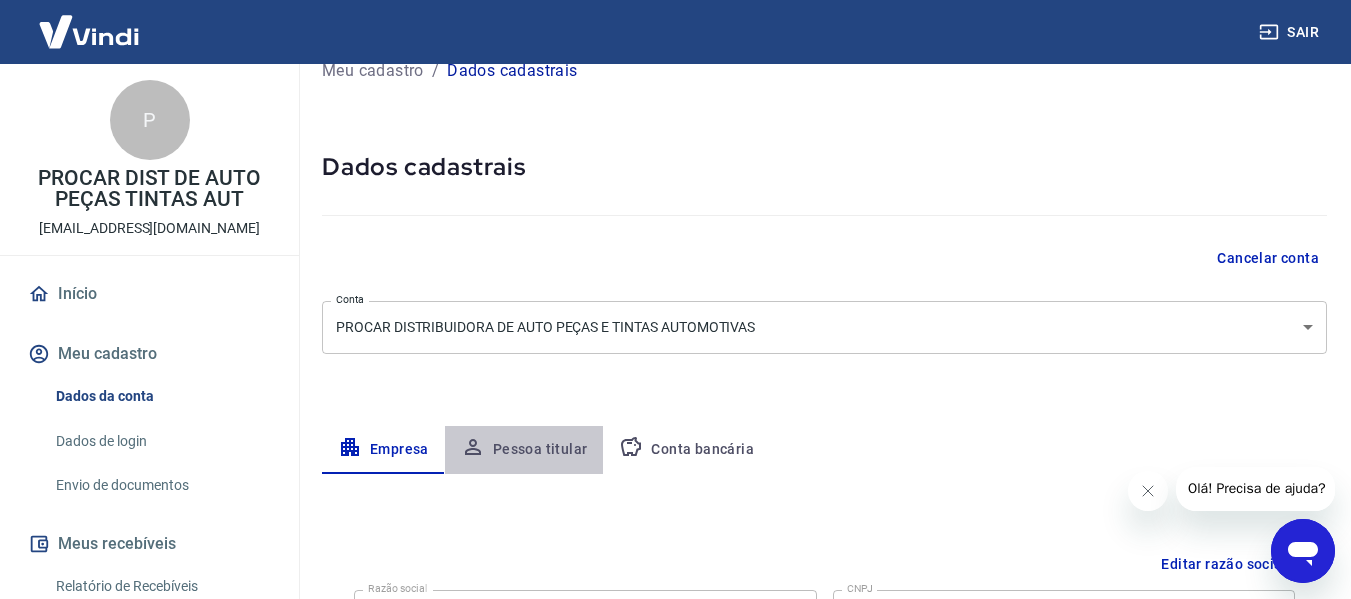 click on "Pessoa titular" at bounding box center [524, 450] 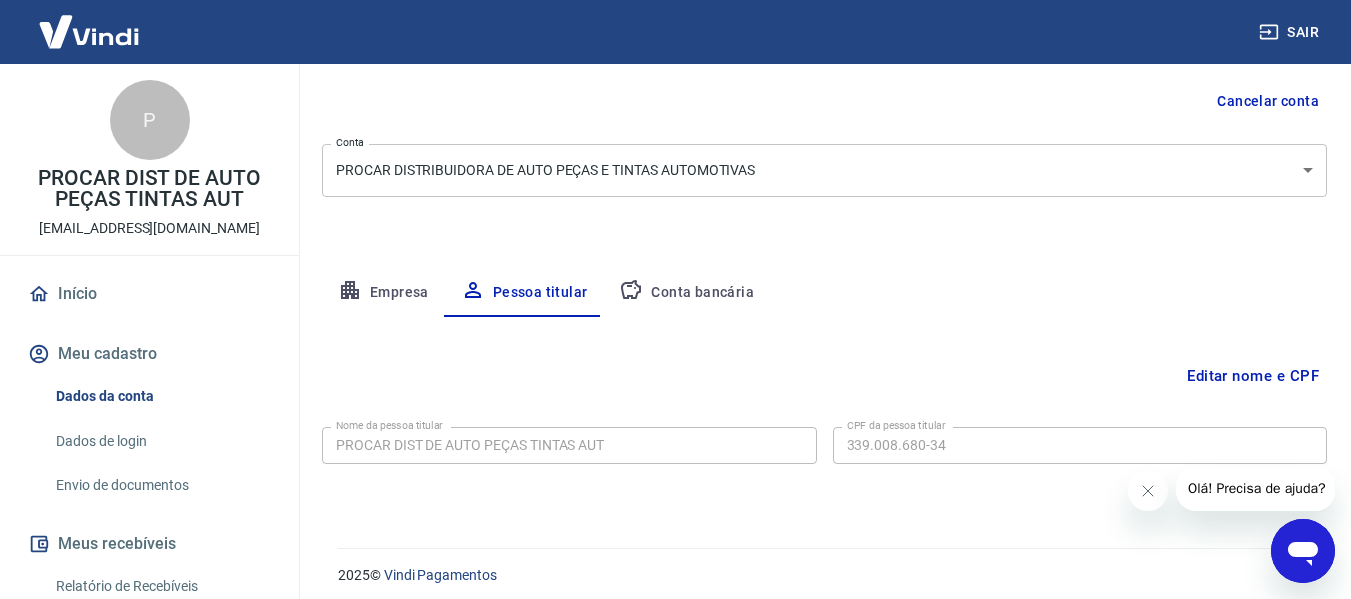 scroll, scrollTop: 201, scrollLeft: 0, axis: vertical 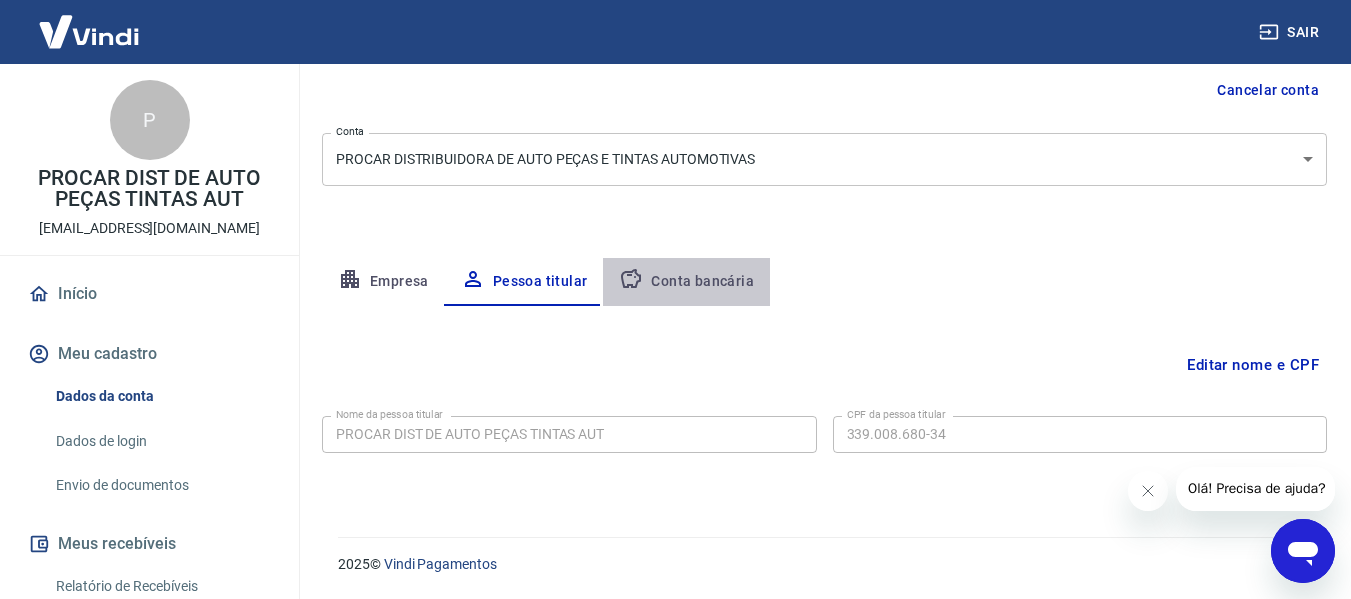 click on "Conta bancária" at bounding box center (686, 282) 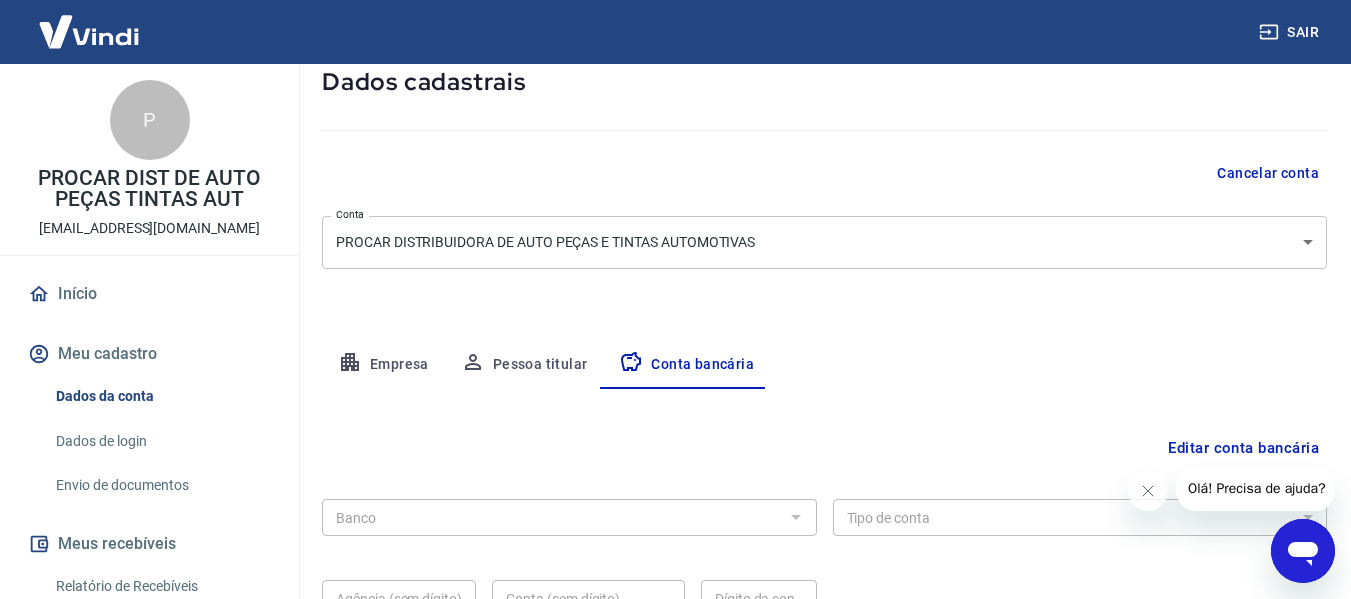 scroll, scrollTop: 201, scrollLeft: 0, axis: vertical 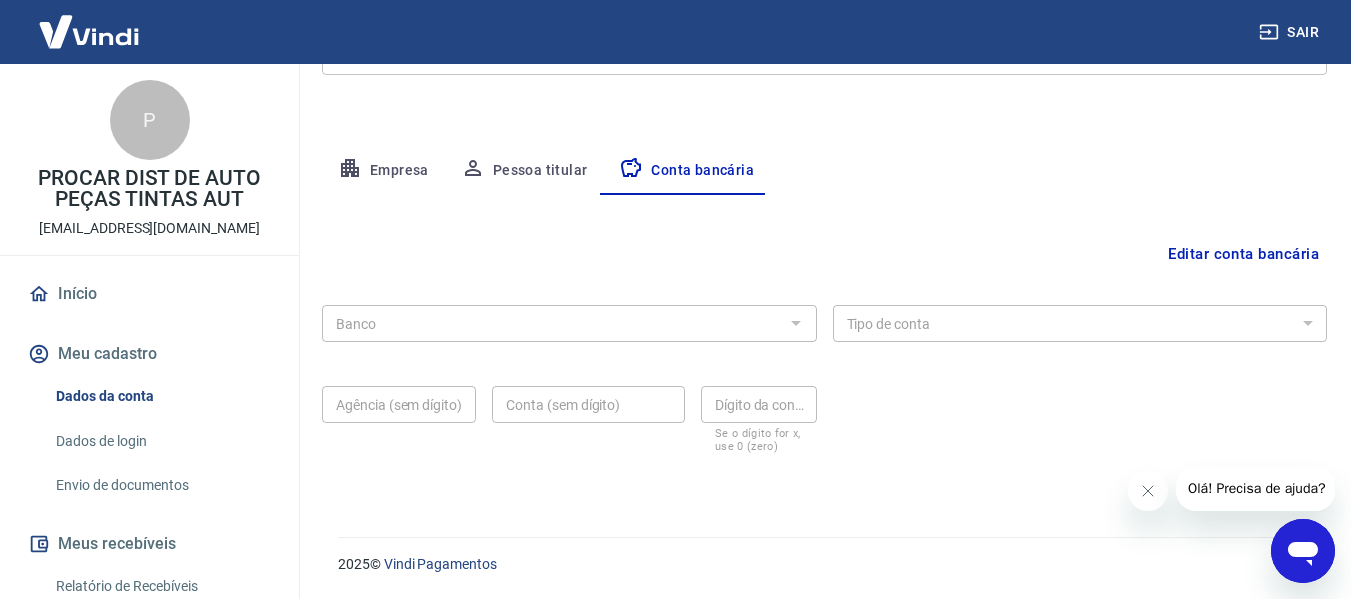click on "Editar conta bancária" at bounding box center (1243, 254) 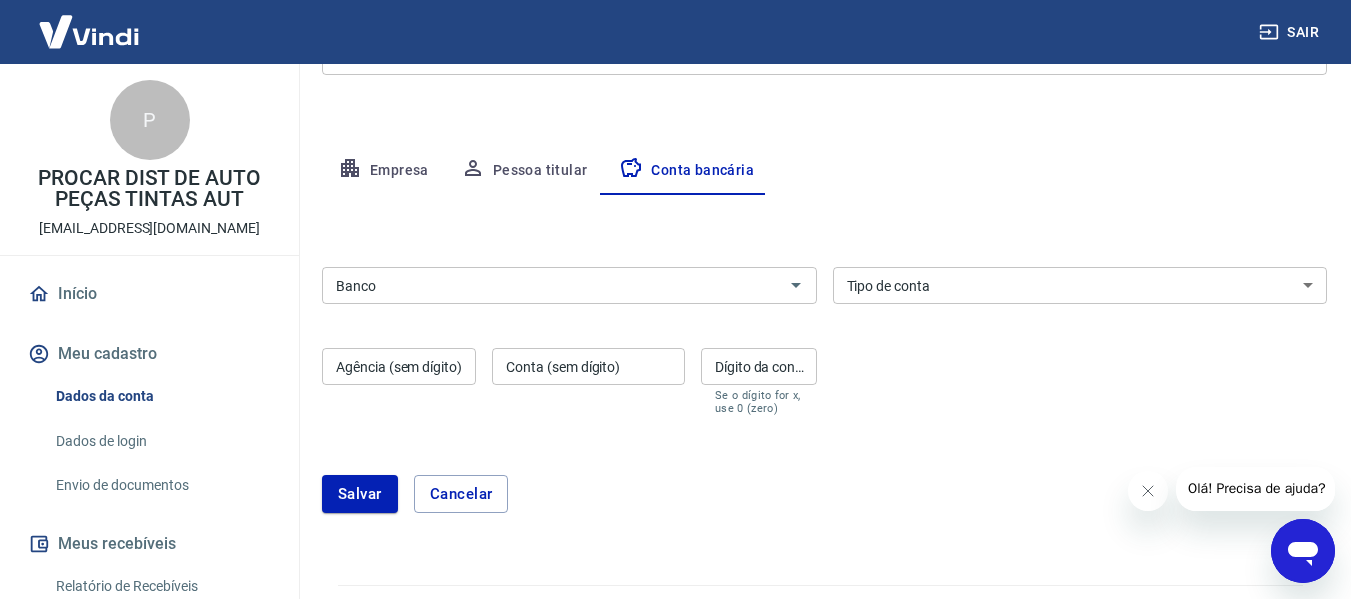 click on "Banco" at bounding box center (553, 285) 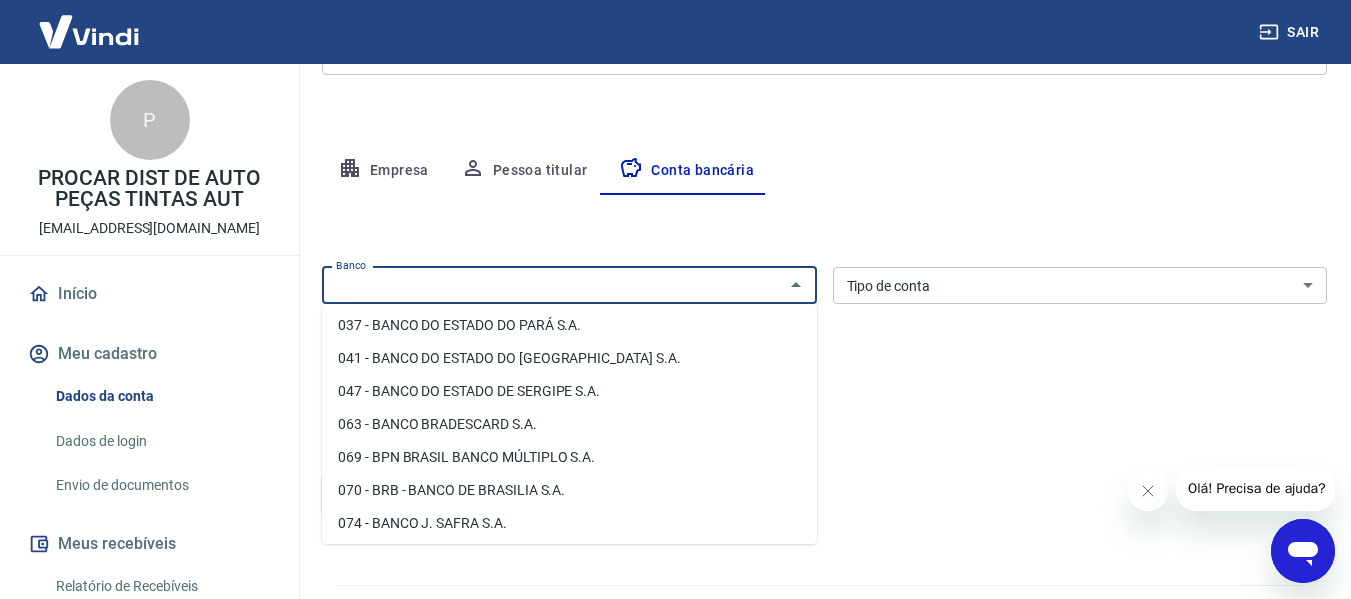 scroll, scrollTop: 0, scrollLeft: 0, axis: both 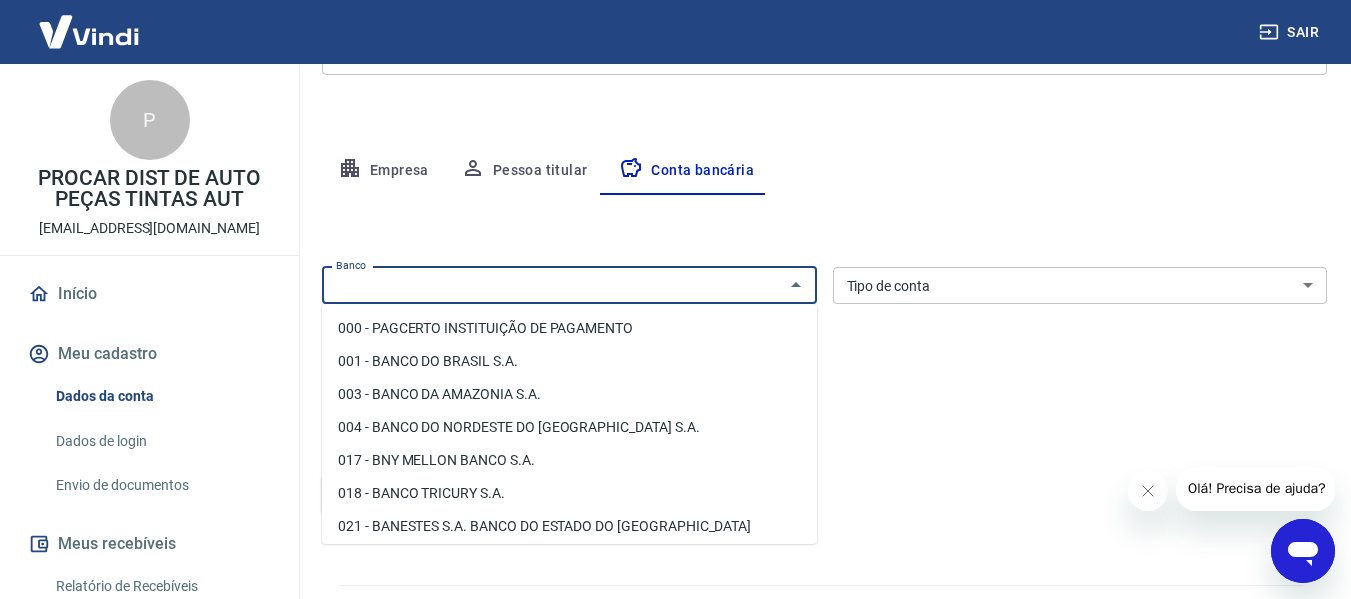 click on "Banco" at bounding box center [569, 285] 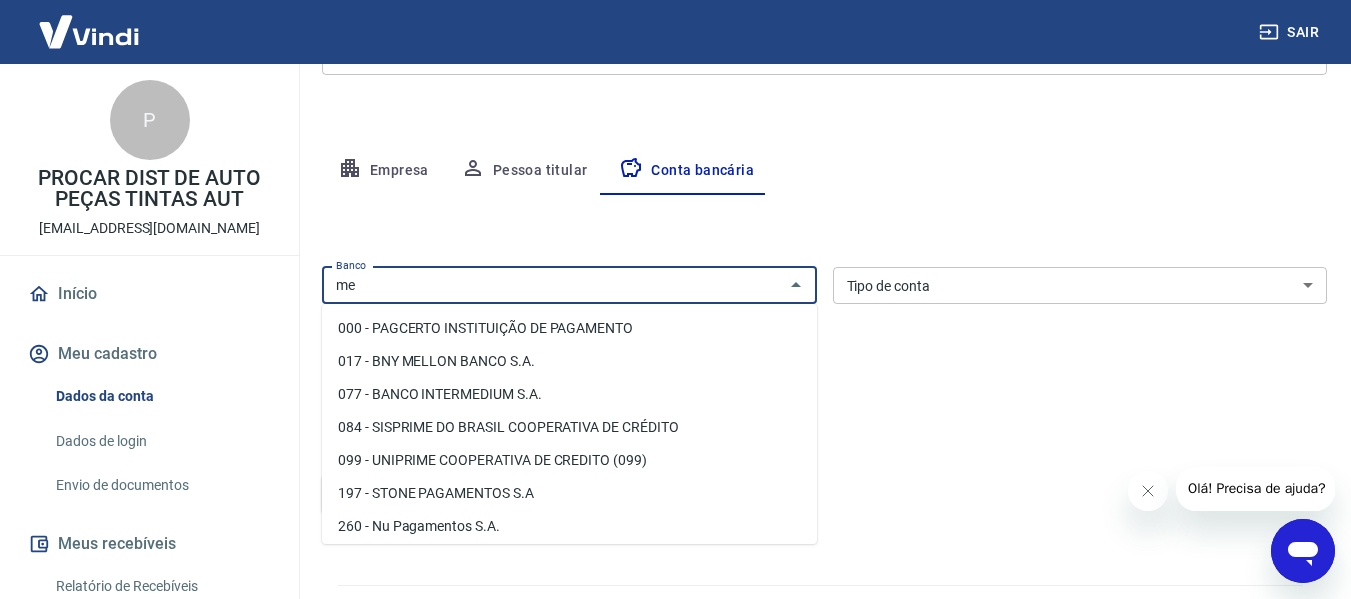 type on "m" 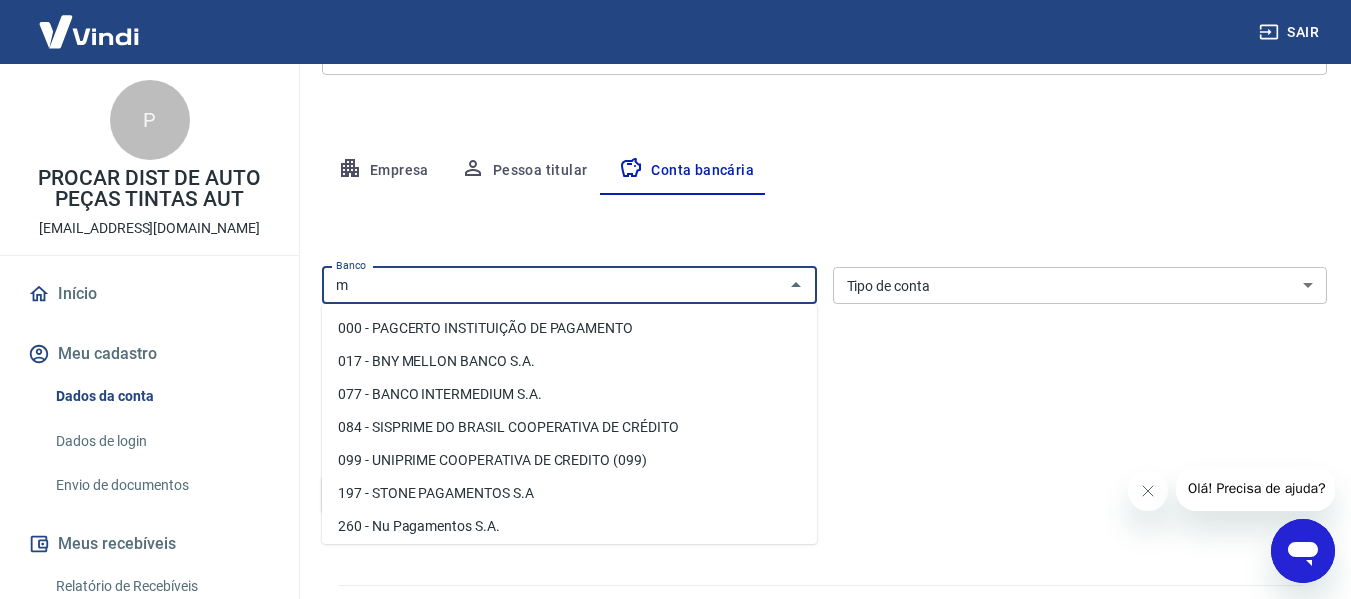 type 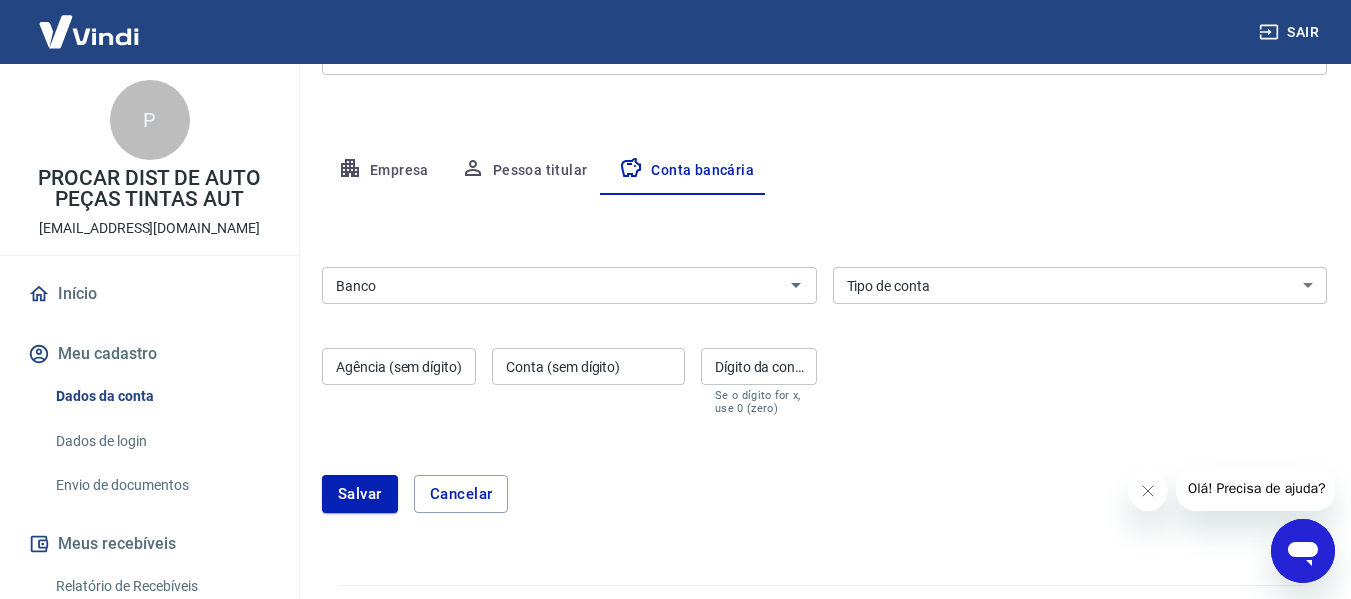 click on "Editar conta bancária Banco Banco Tipo de conta Conta Corrente Conta Poupança Tipo de conta Agência (sem dígito) Agência (sem dígito) Conta (sem dígito) Conta (sem dígito) Dígito da conta Dígito da conta Se o dígito for x, use 0 (zero) Atenção Ao cadastrar uma nova conta bancária, faremos um crédito de valor simbólico na conta bancária informada. Este crédito é apenas para verificação de segurança e será feito automaticamente após a alteração da conta. Salvar Cancelar" at bounding box center [824, 366] 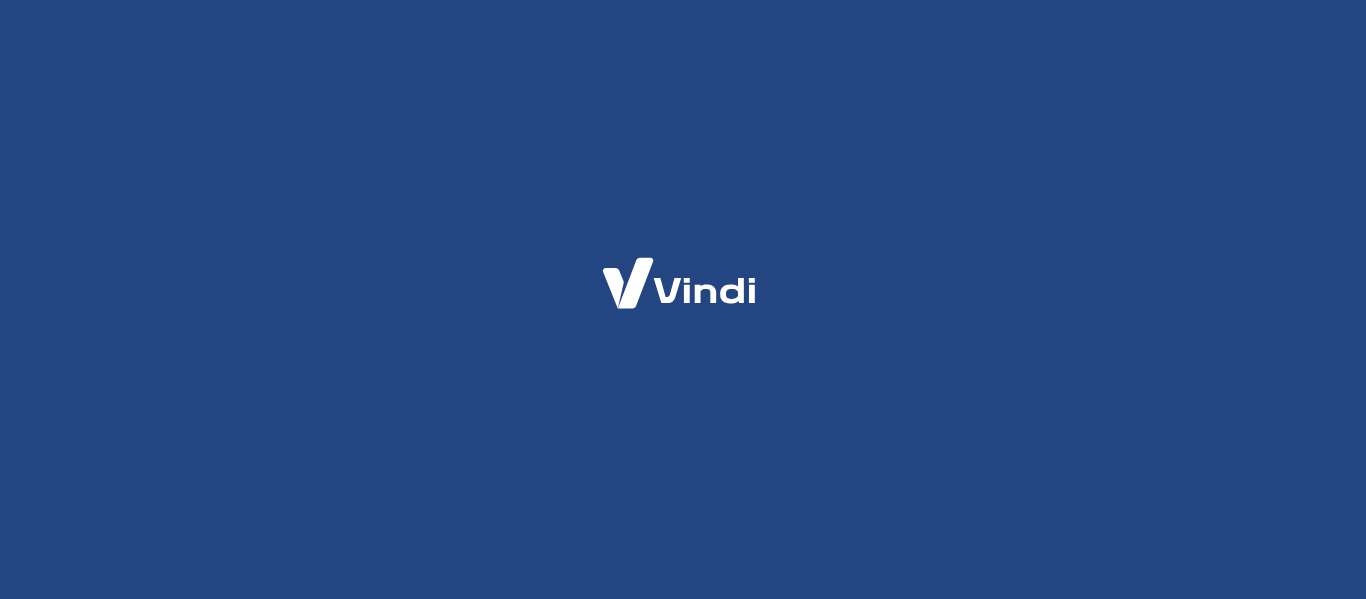 scroll, scrollTop: 0, scrollLeft: 0, axis: both 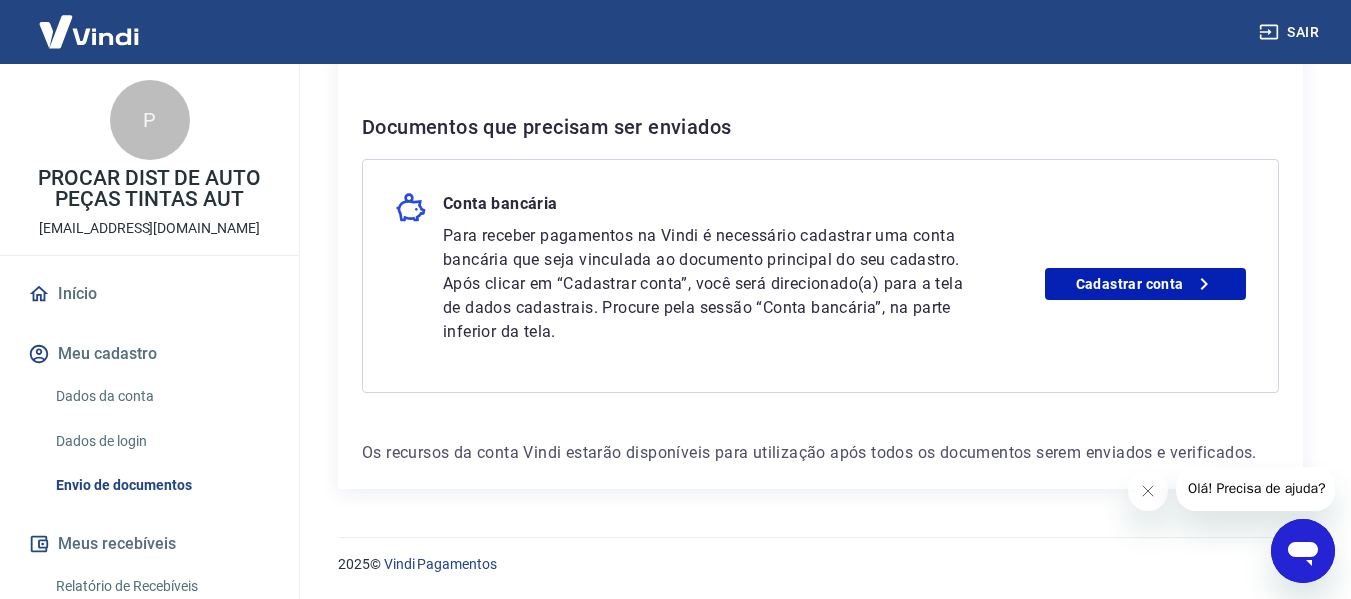 click on "P" at bounding box center [150, 120] 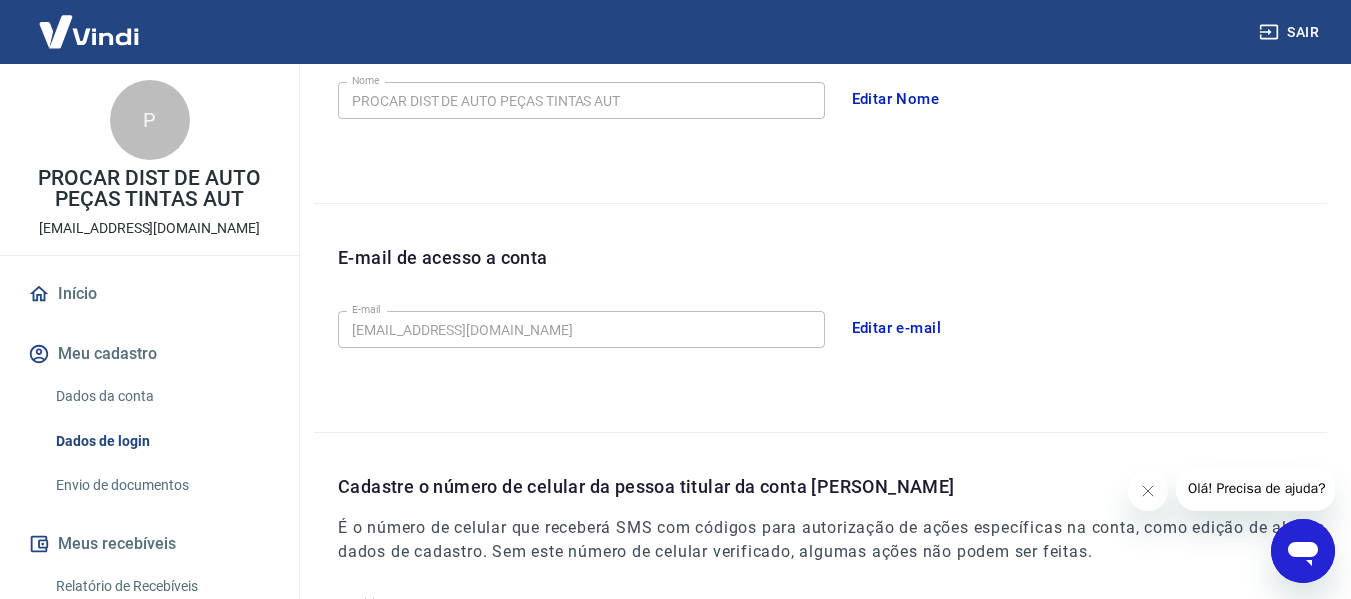 scroll, scrollTop: 666, scrollLeft: 0, axis: vertical 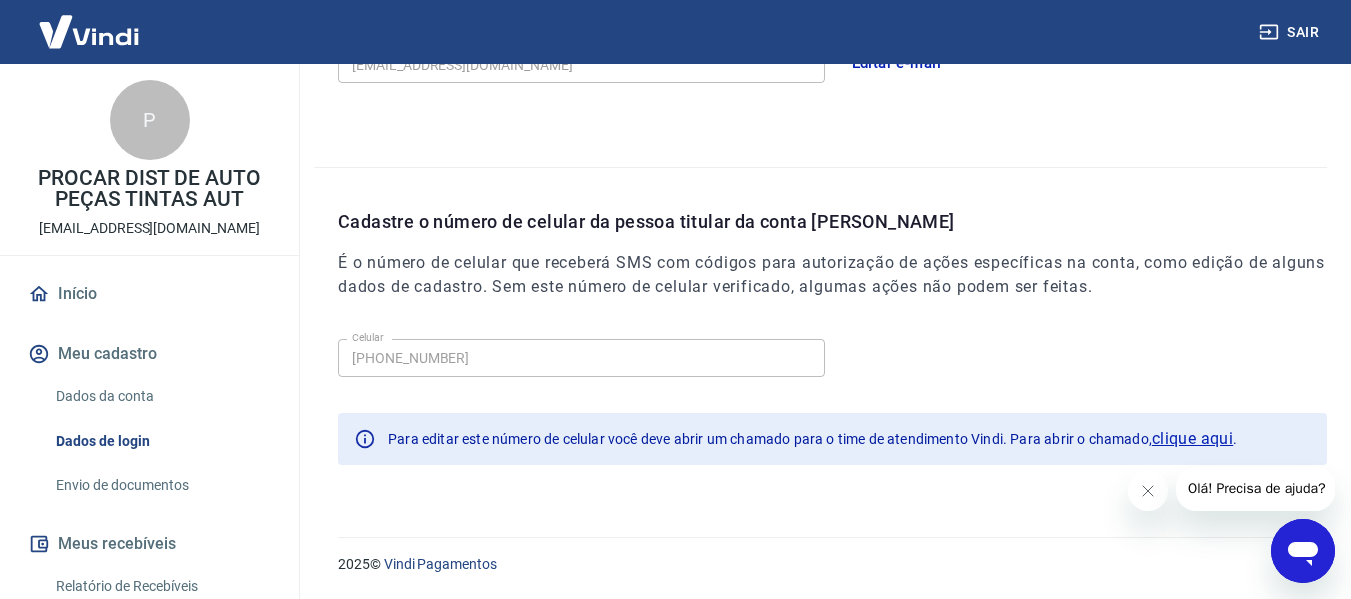 click on "Dados da conta" at bounding box center (161, 396) 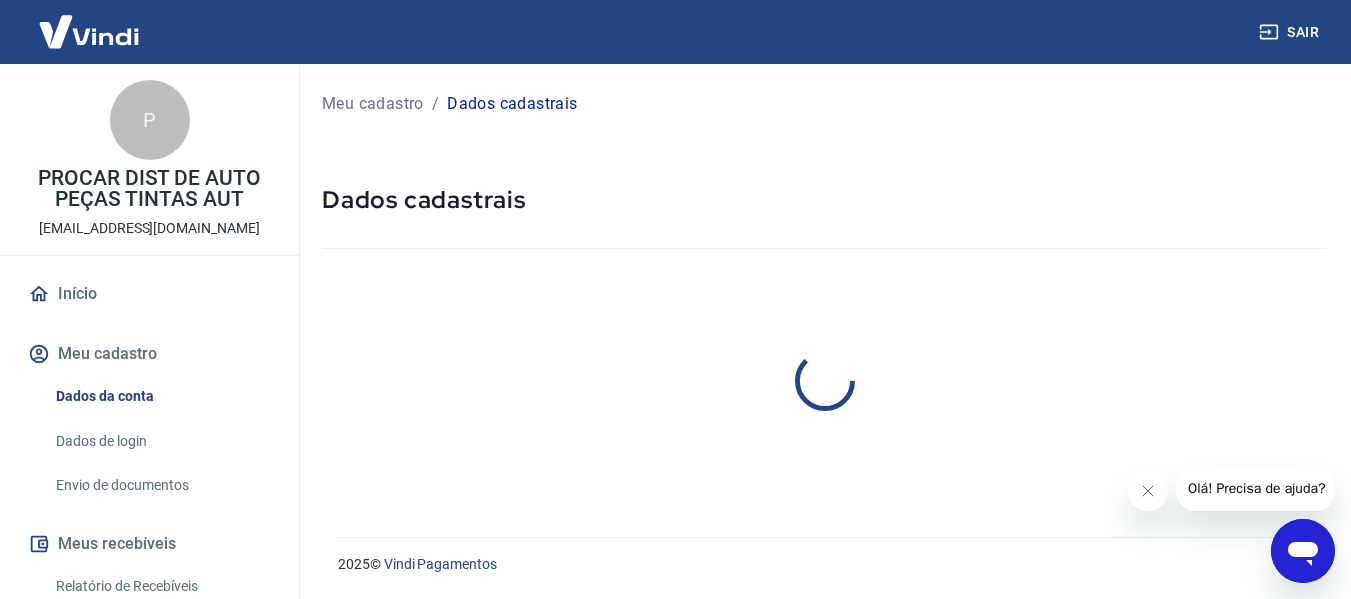 scroll, scrollTop: 0, scrollLeft: 0, axis: both 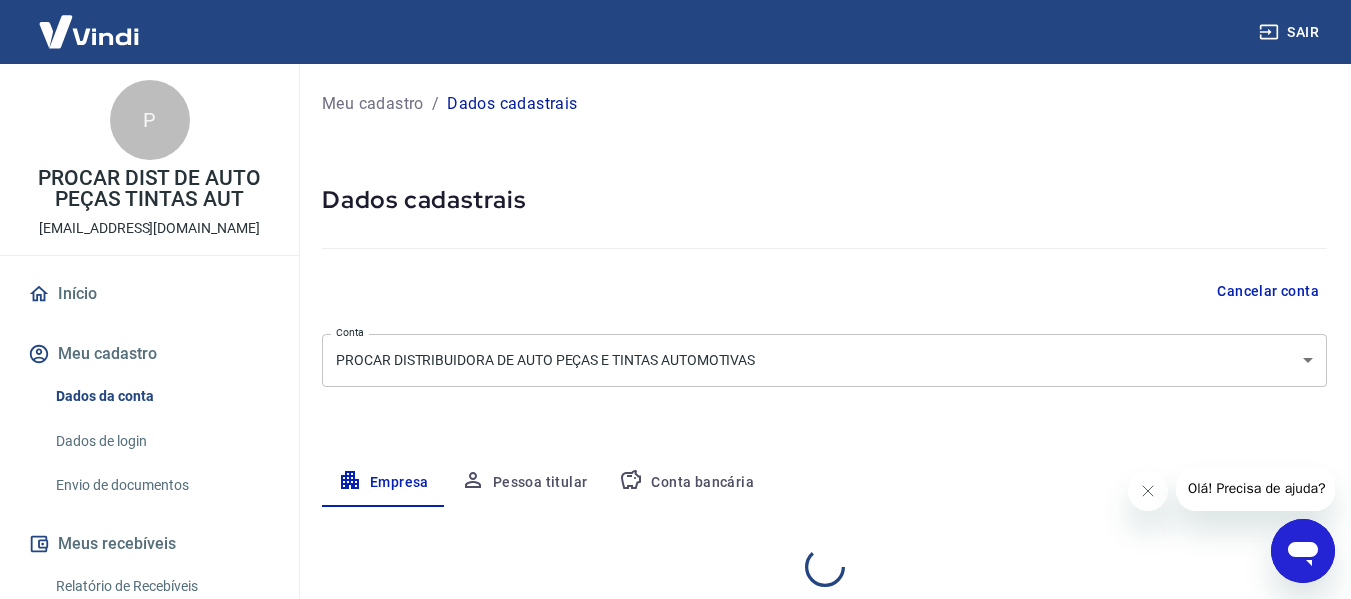 select on "RS" 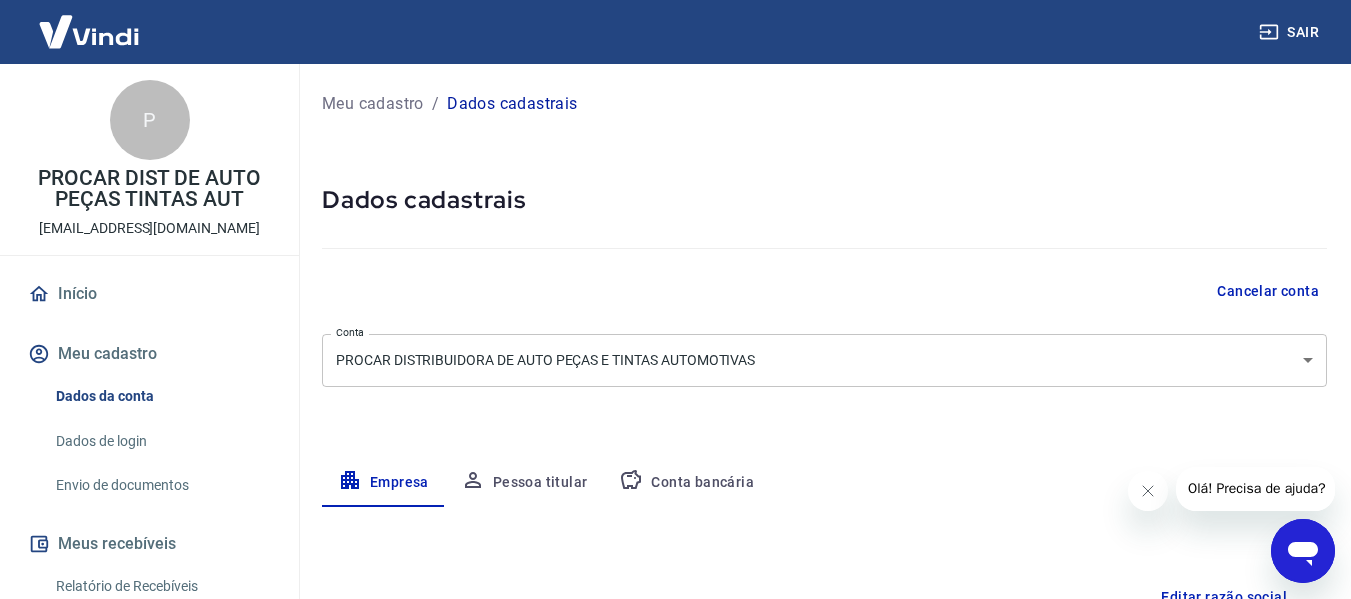 click on "Meu cadastro" at bounding box center (373, 104) 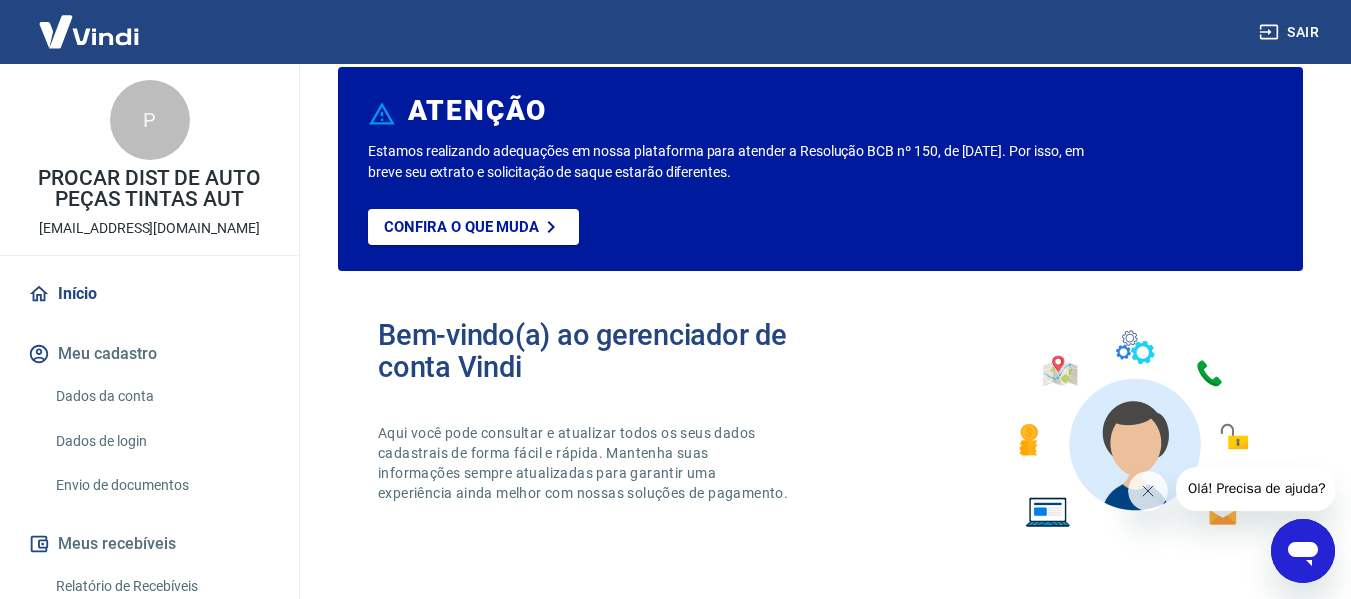 scroll, scrollTop: 279, scrollLeft: 0, axis: vertical 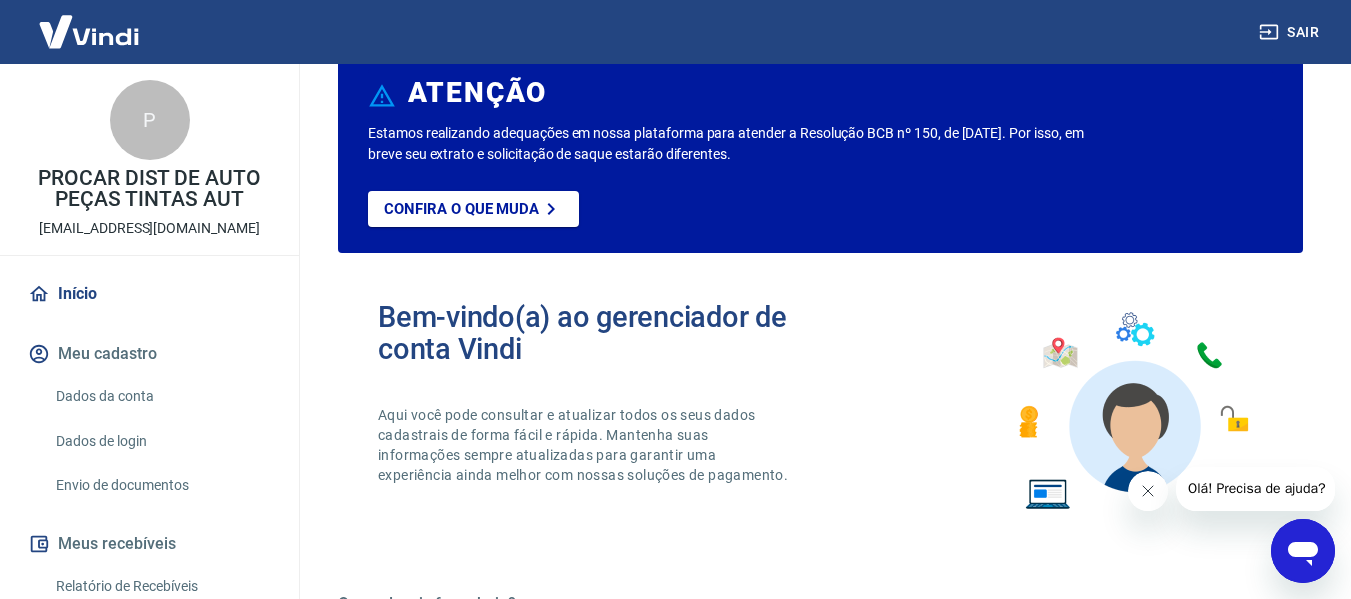 click at bounding box center [1147, 491] 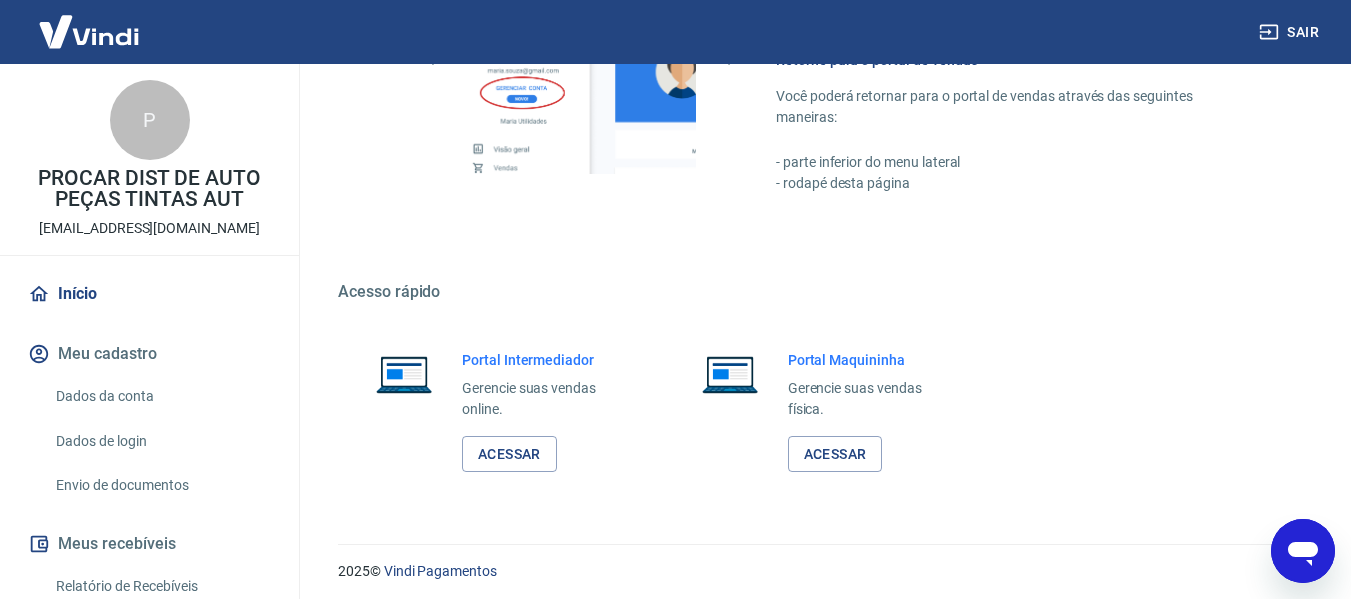 scroll, scrollTop: 1469, scrollLeft: 0, axis: vertical 